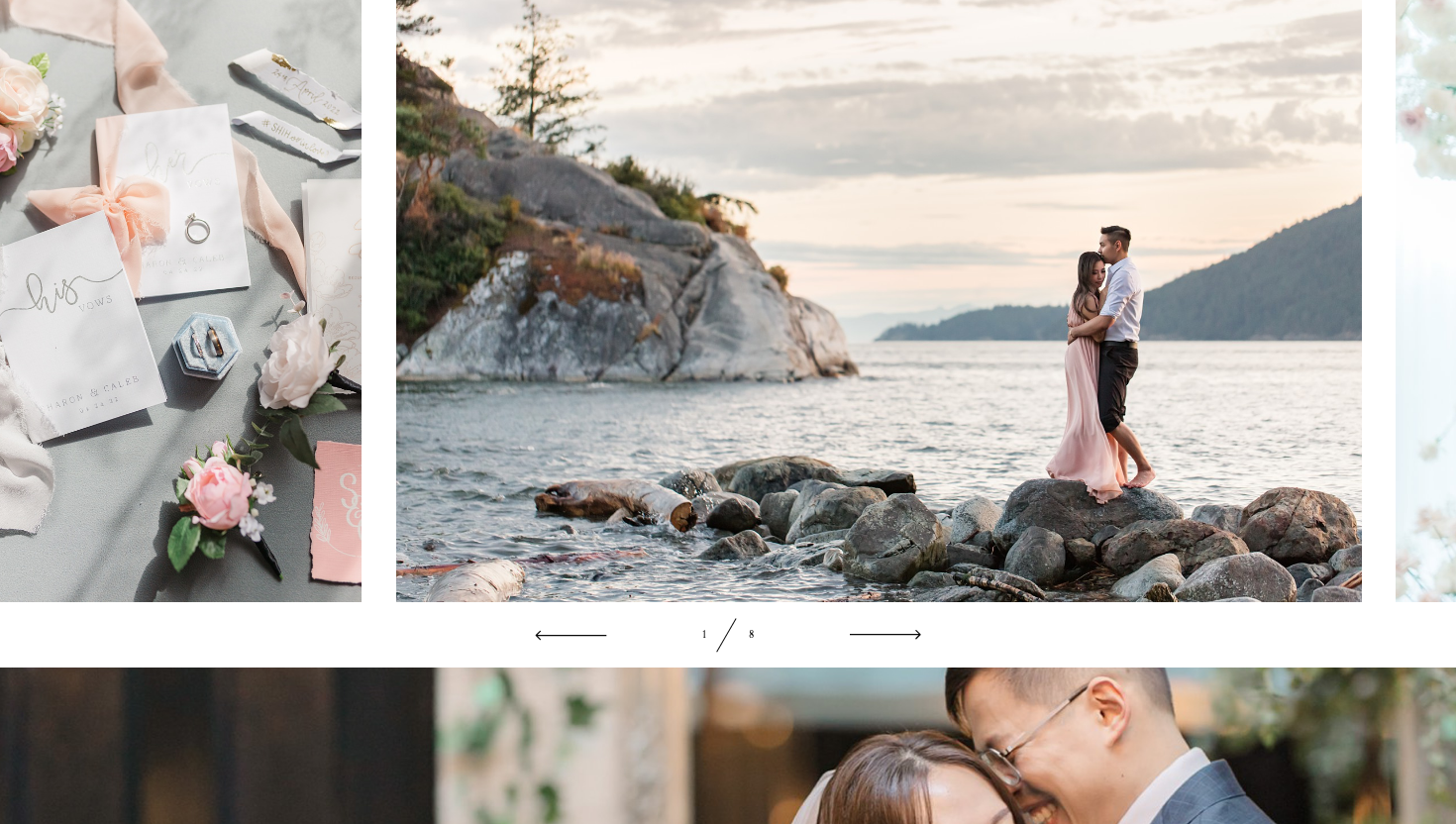 scroll, scrollTop: 2652, scrollLeft: 0, axis: vertical 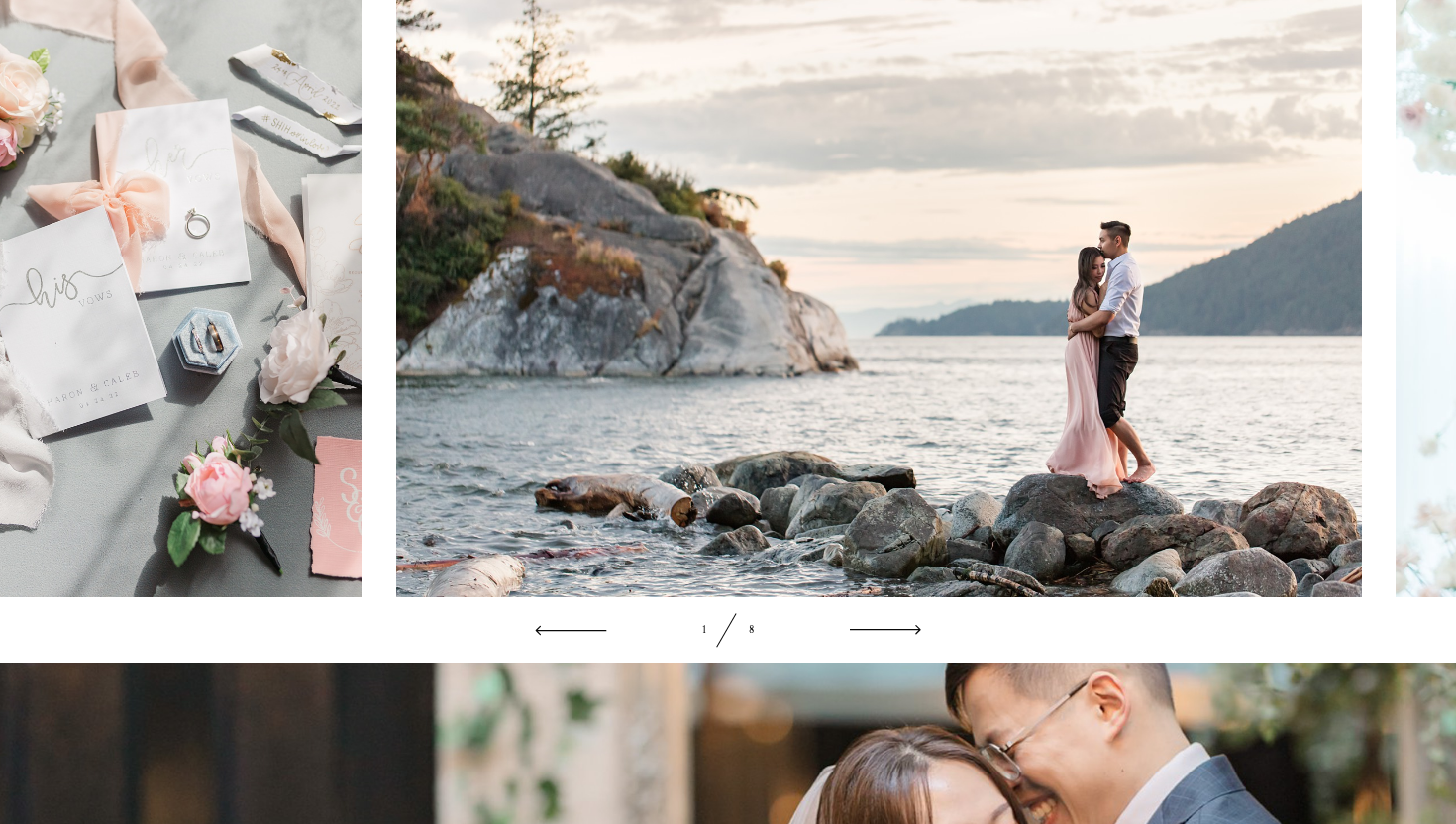 click at bounding box center [728, 308] 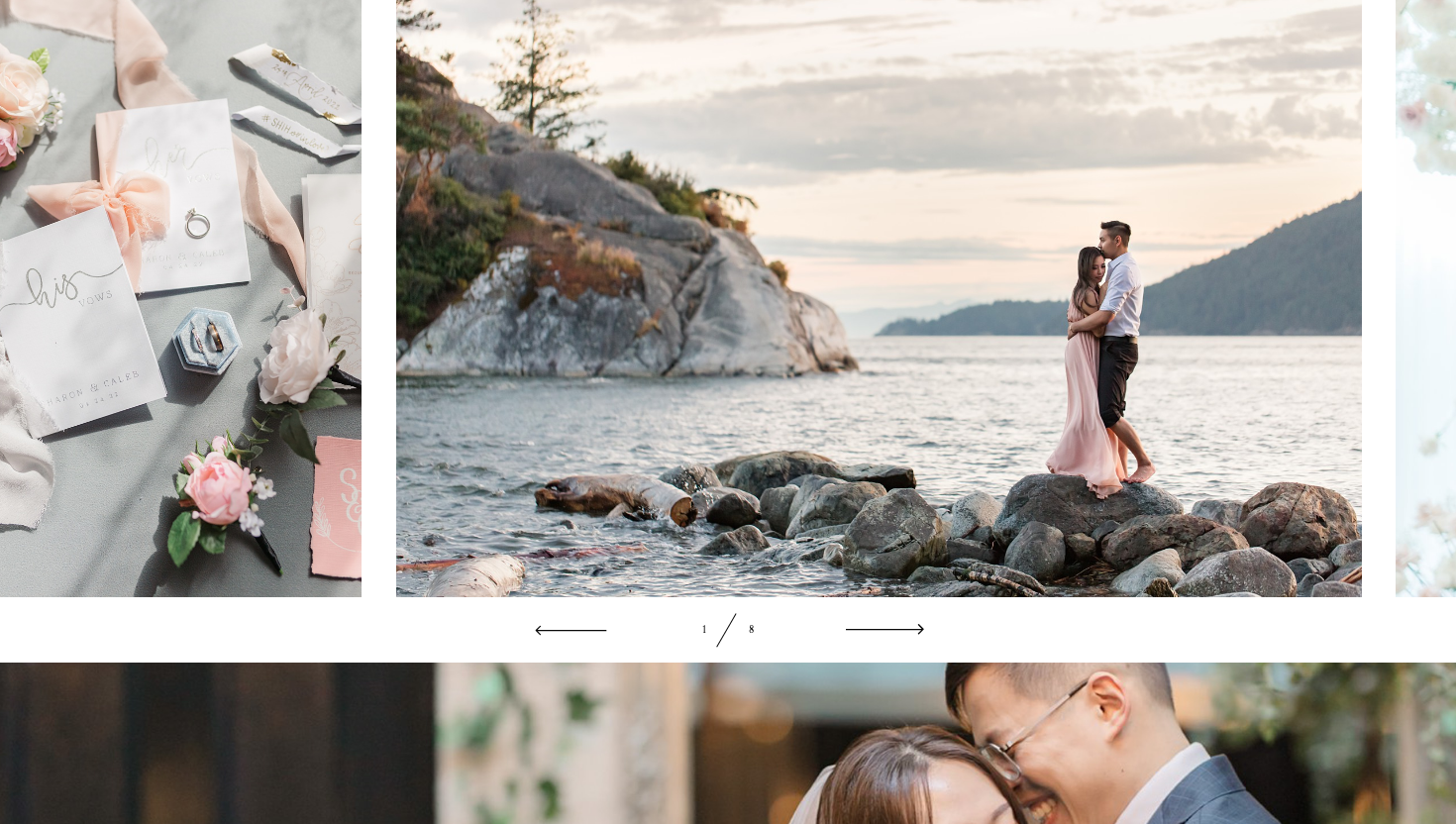 click at bounding box center [885, 630] 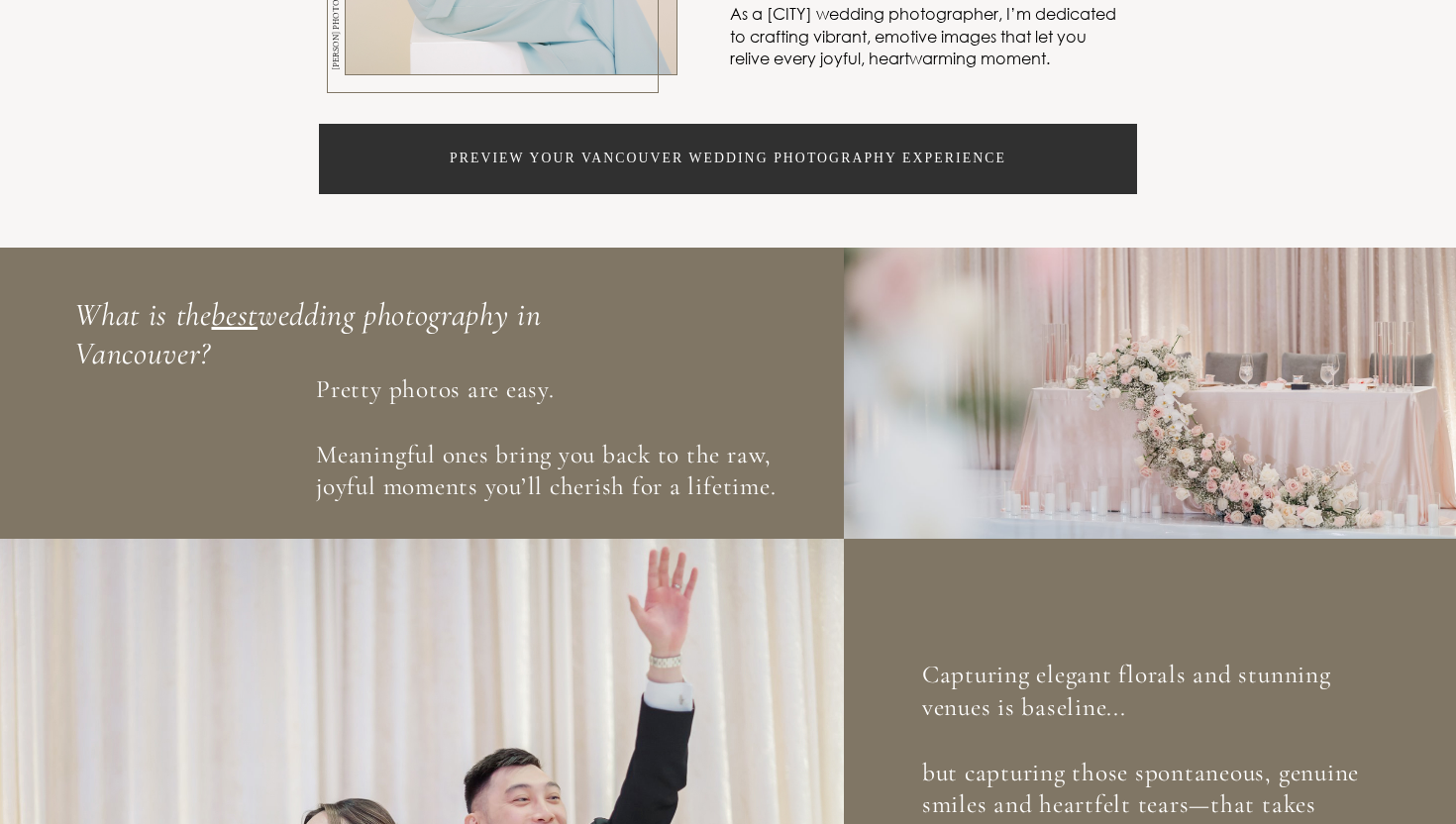 scroll, scrollTop: 0, scrollLeft: 0, axis: both 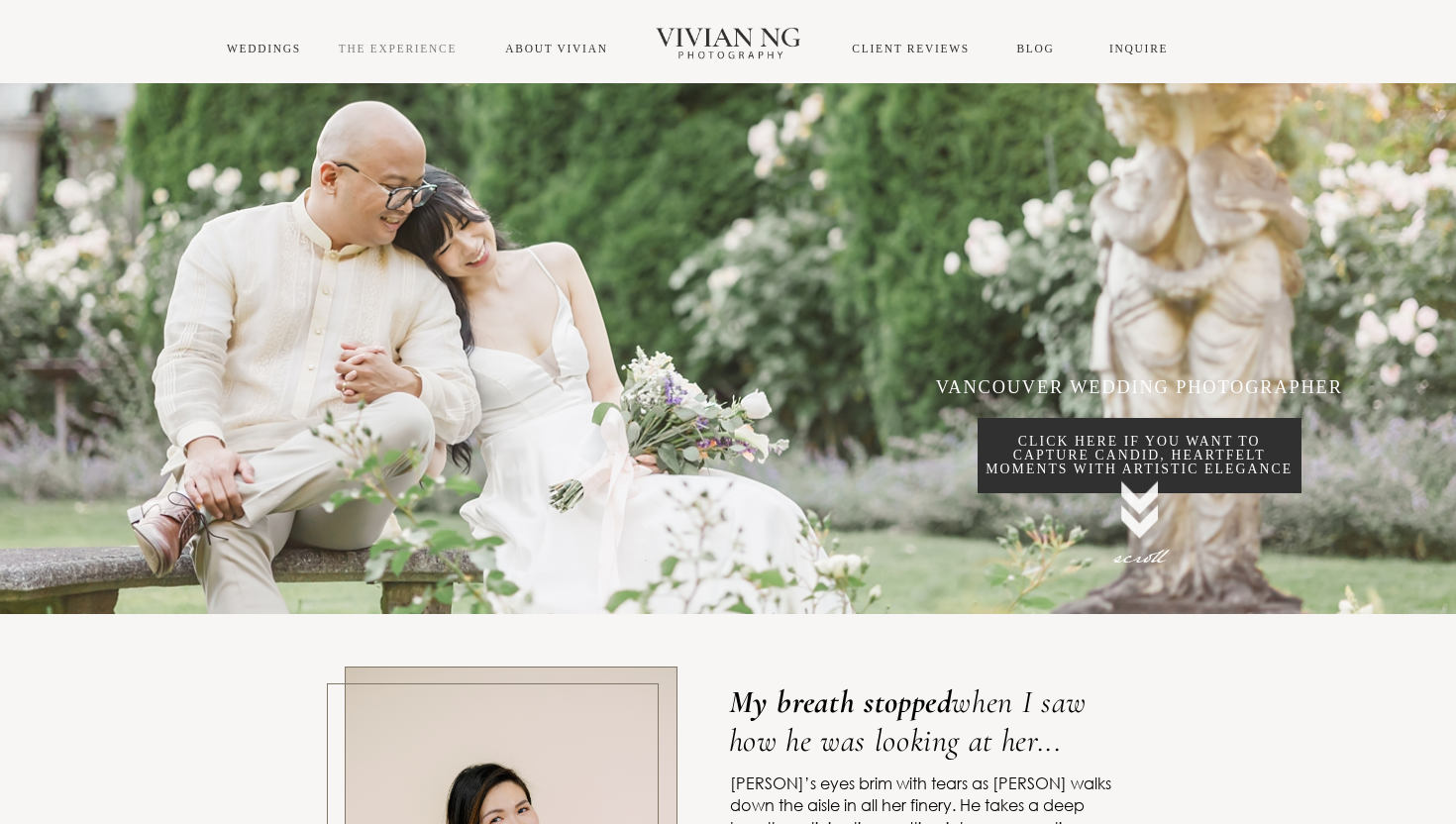 click on "THE EXPERIENCE" at bounding box center [397, 49] 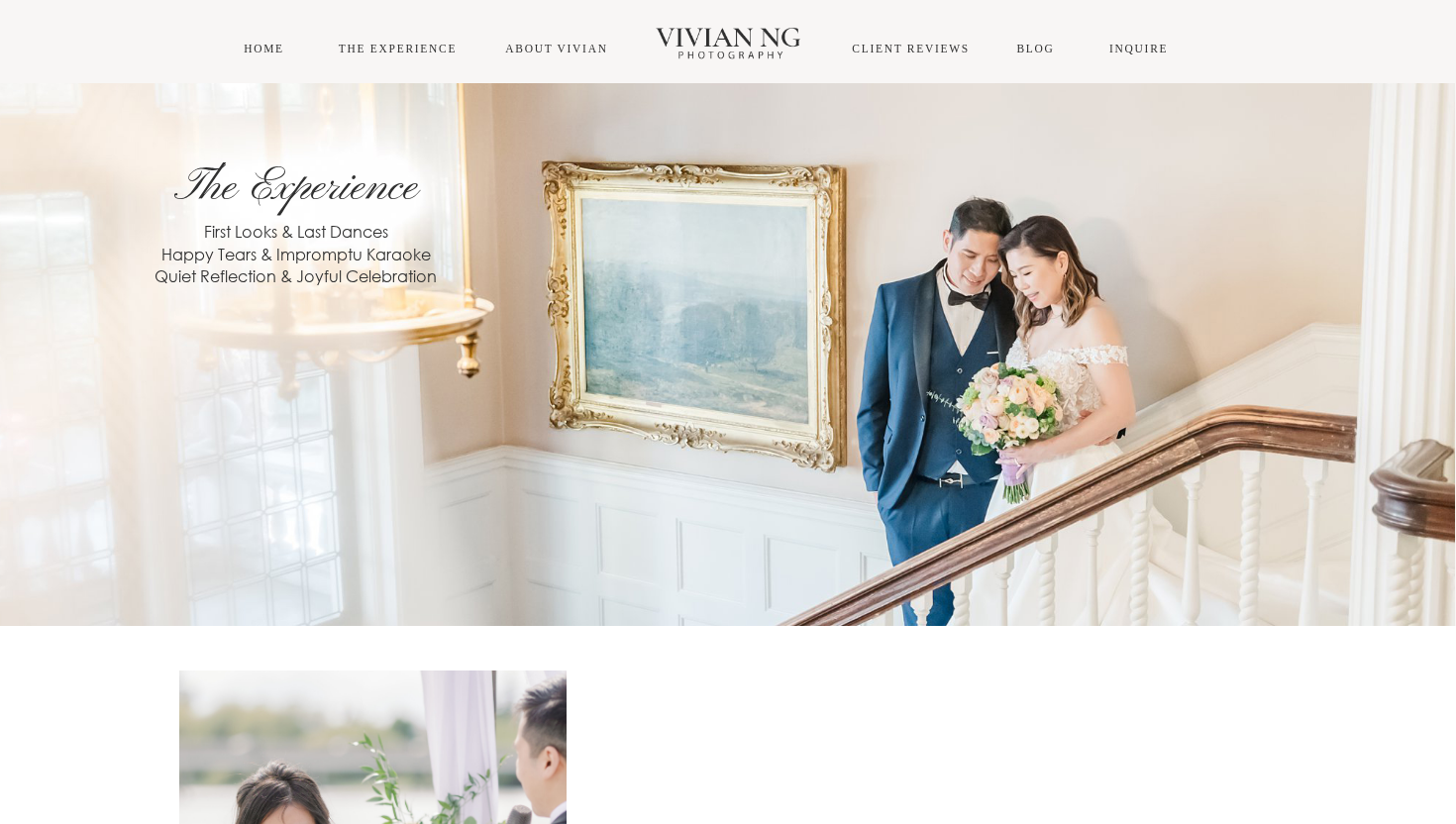 scroll, scrollTop: 0, scrollLeft: 0, axis: both 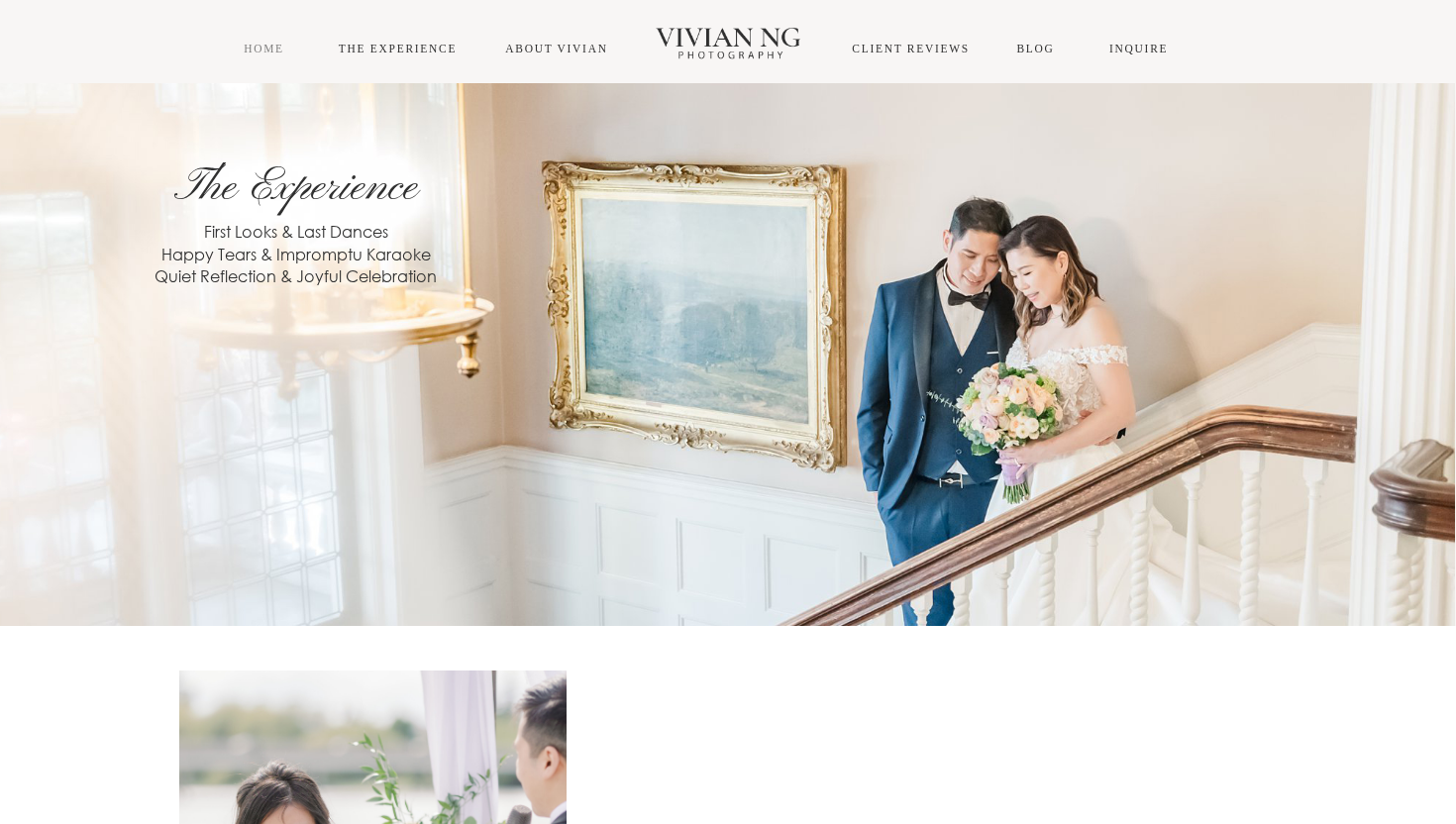 click on "HOME" at bounding box center [263, 49] 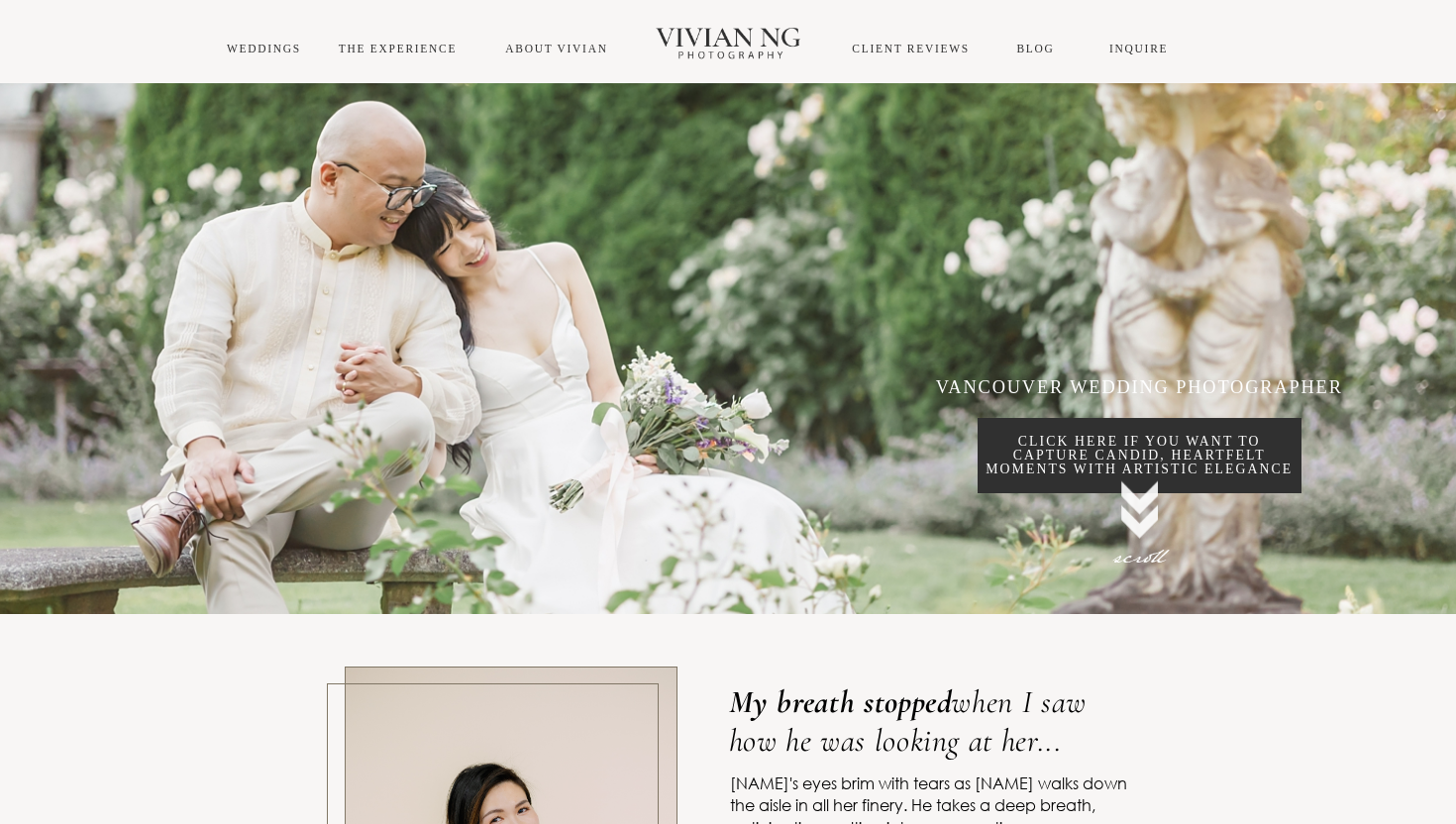 scroll, scrollTop: 0, scrollLeft: 0, axis: both 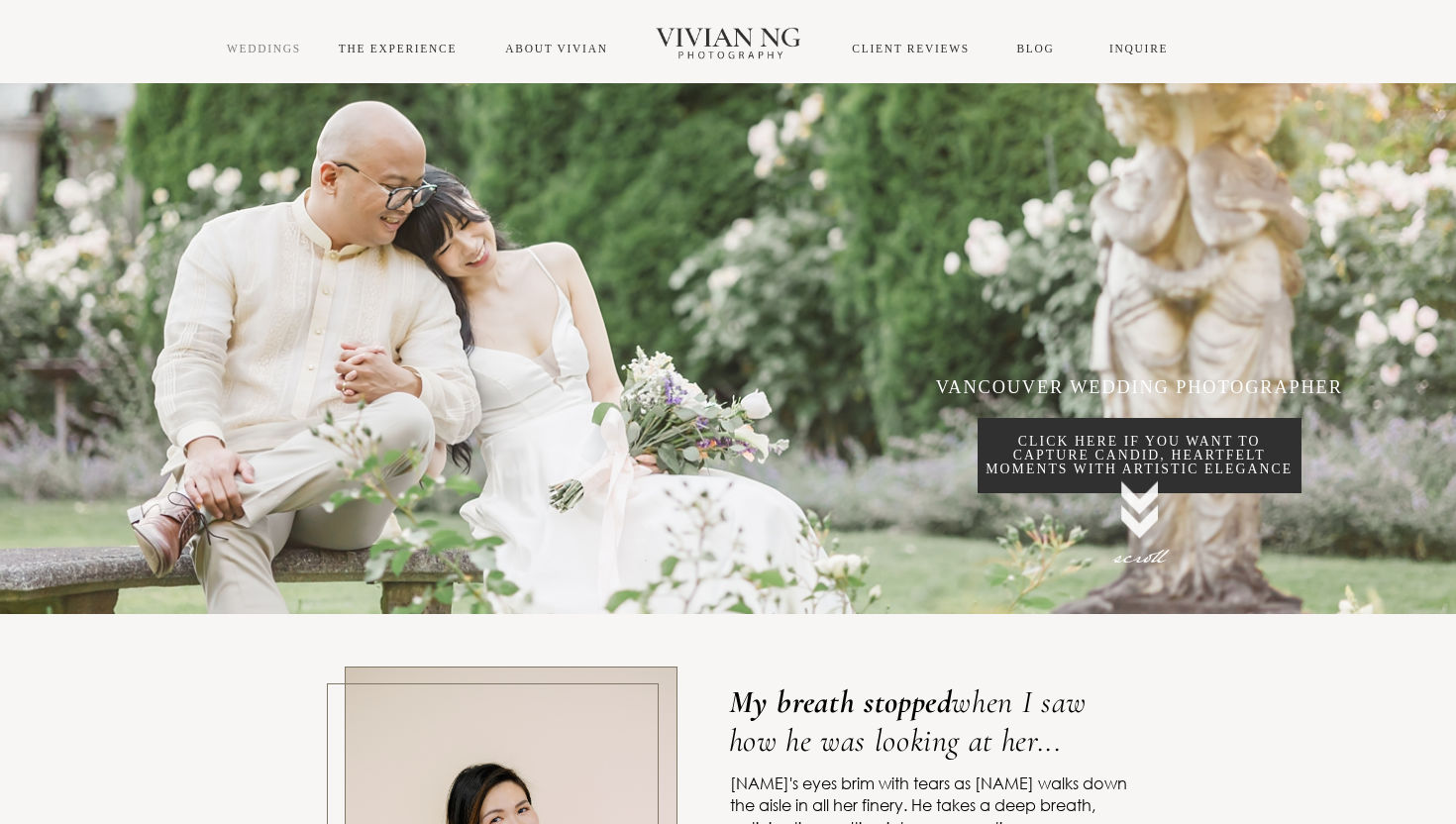 click on "WEDDINGS" at bounding box center [263, 49] 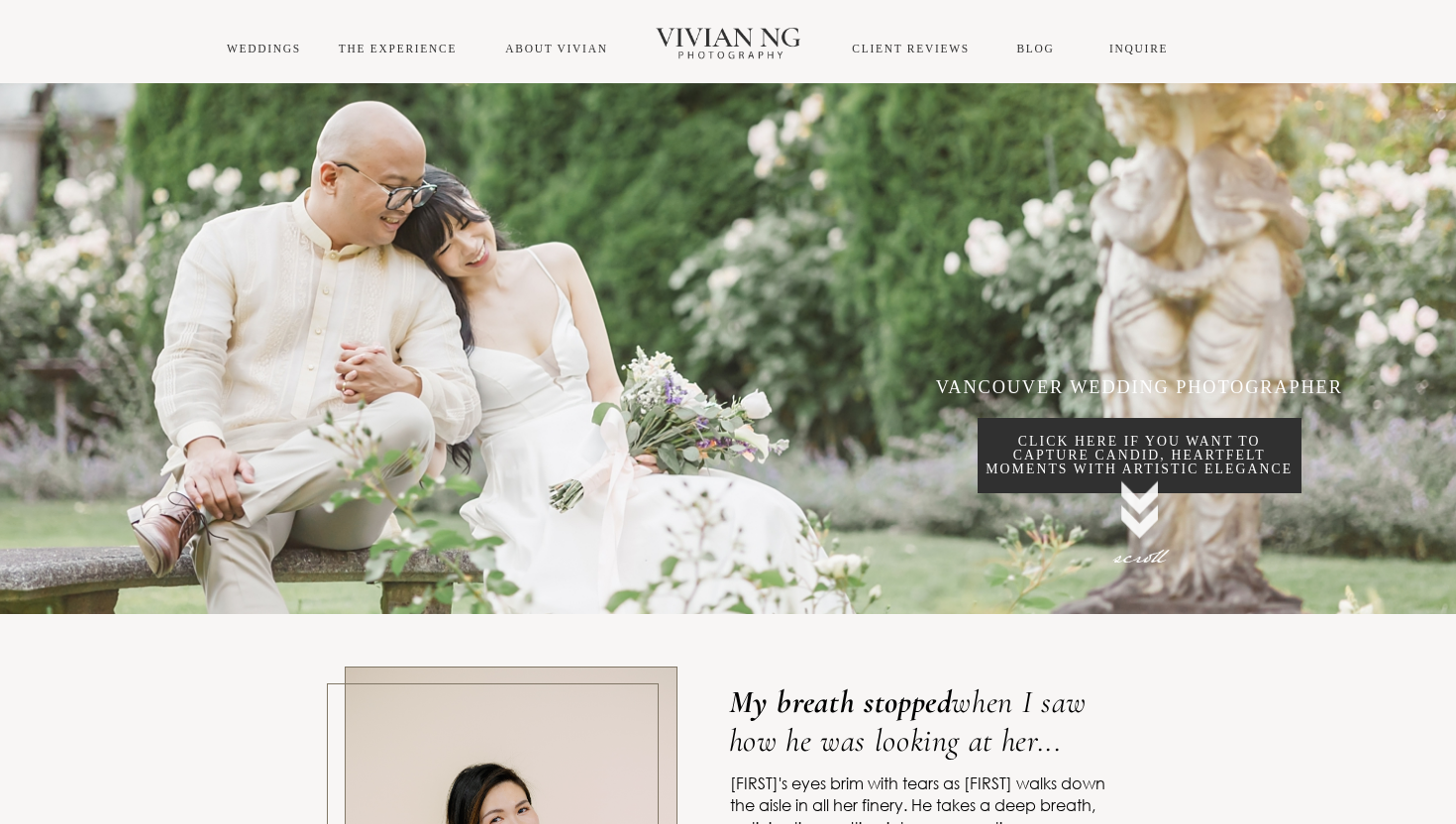 scroll, scrollTop: 0, scrollLeft: 0, axis: both 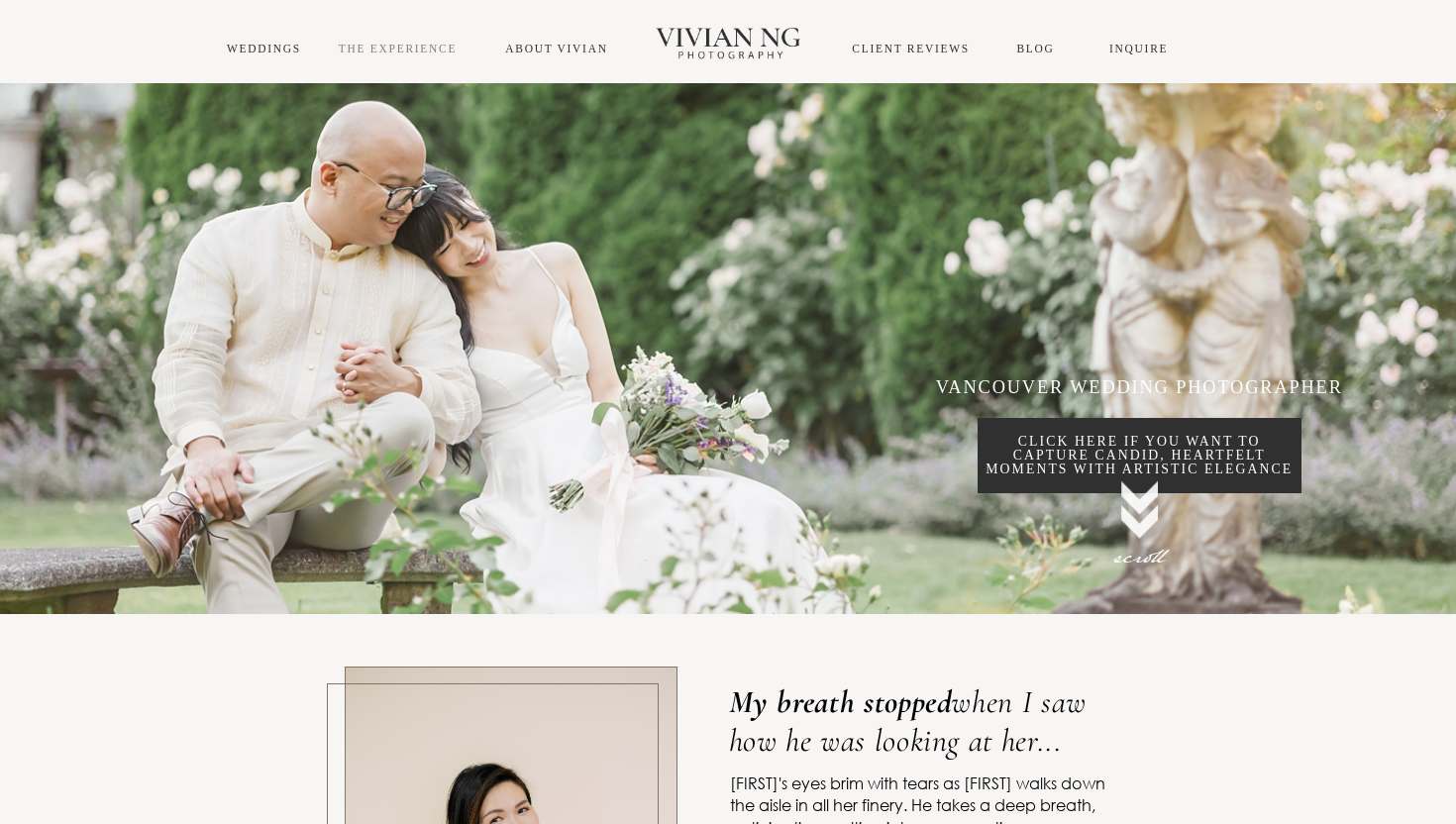 click on "THE EXPERIENCE" at bounding box center (397, 49) 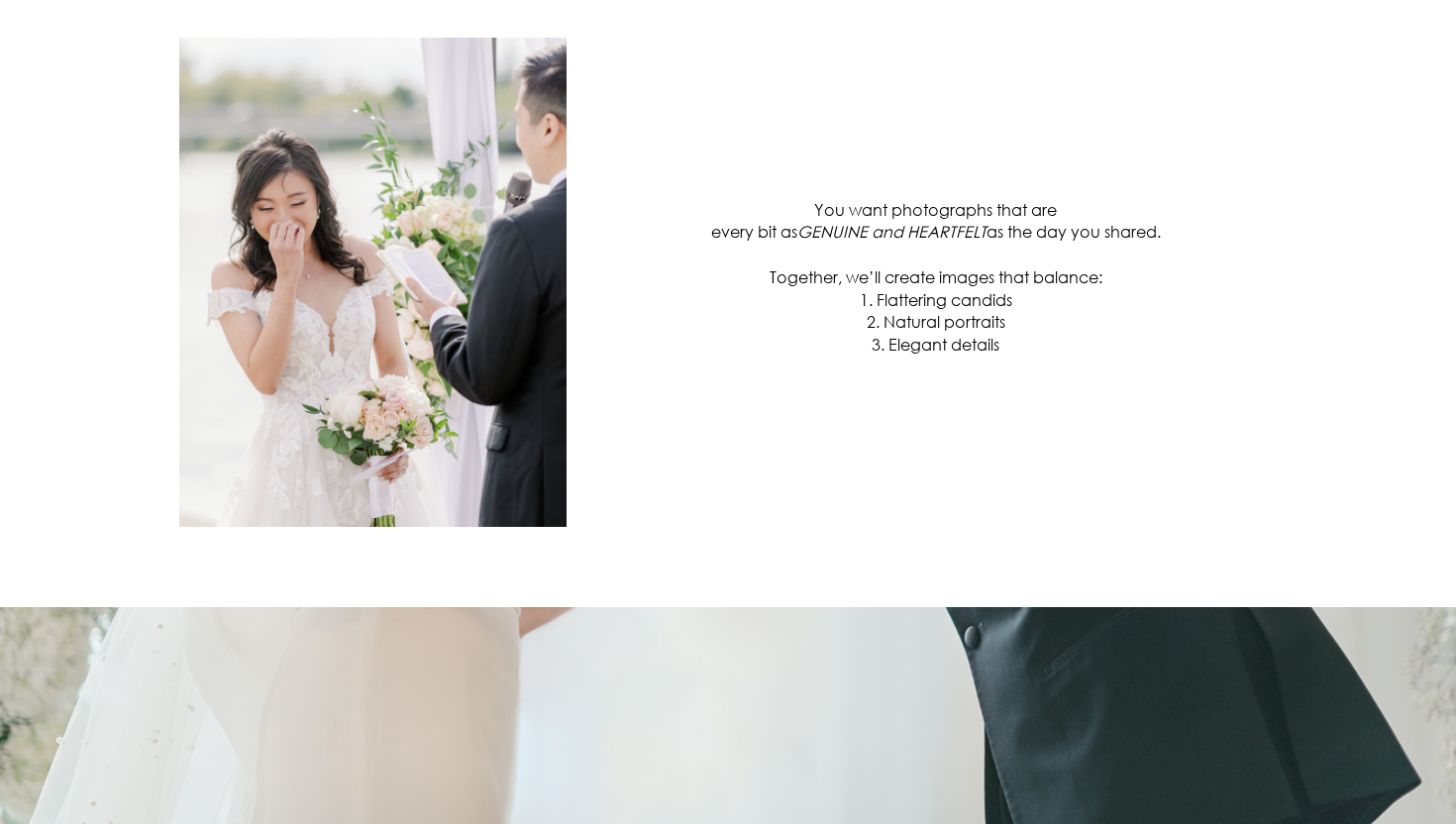 scroll, scrollTop: 0, scrollLeft: 0, axis: both 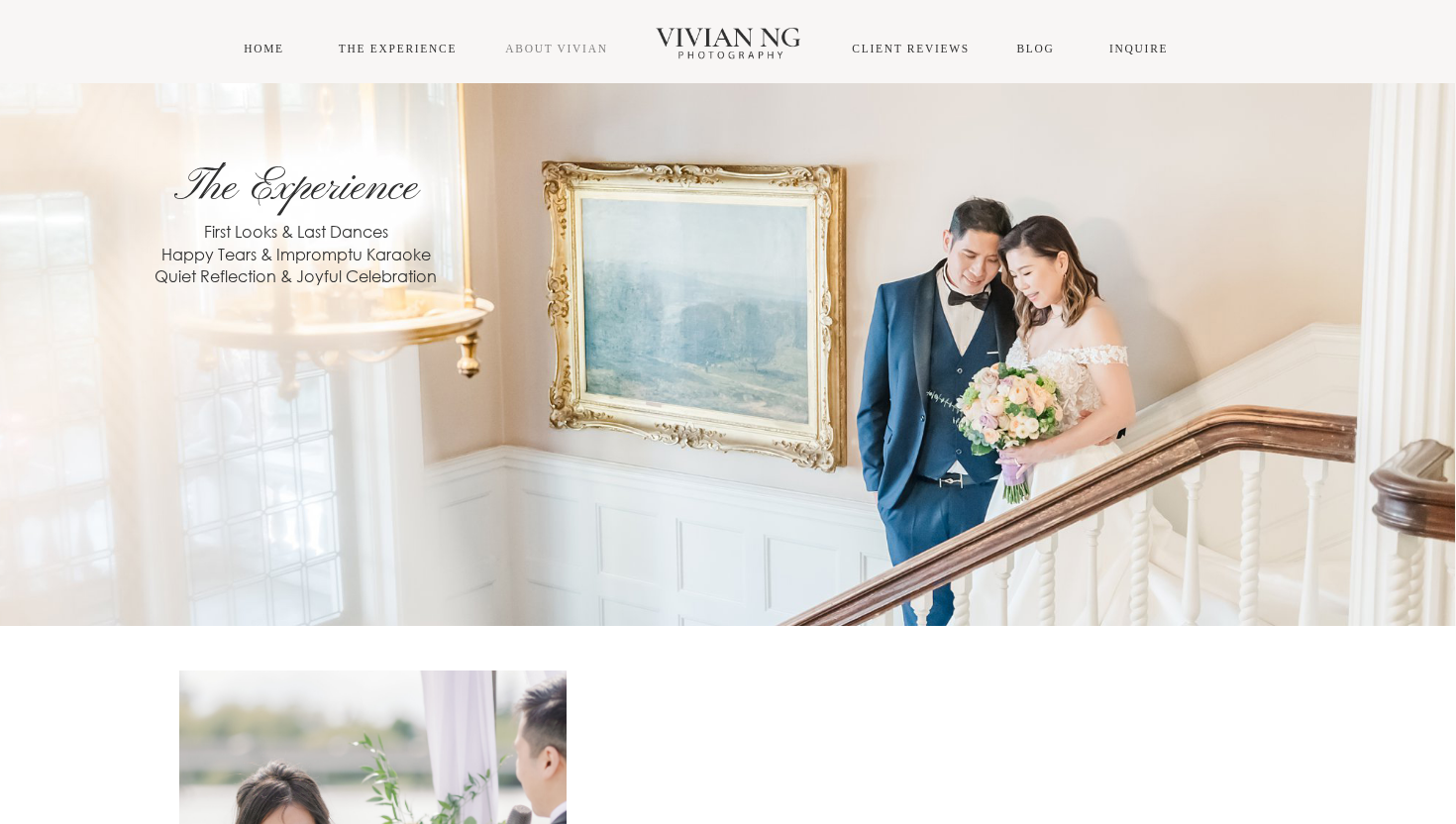 click on "About Vivian" at bounding box center [556, 49] 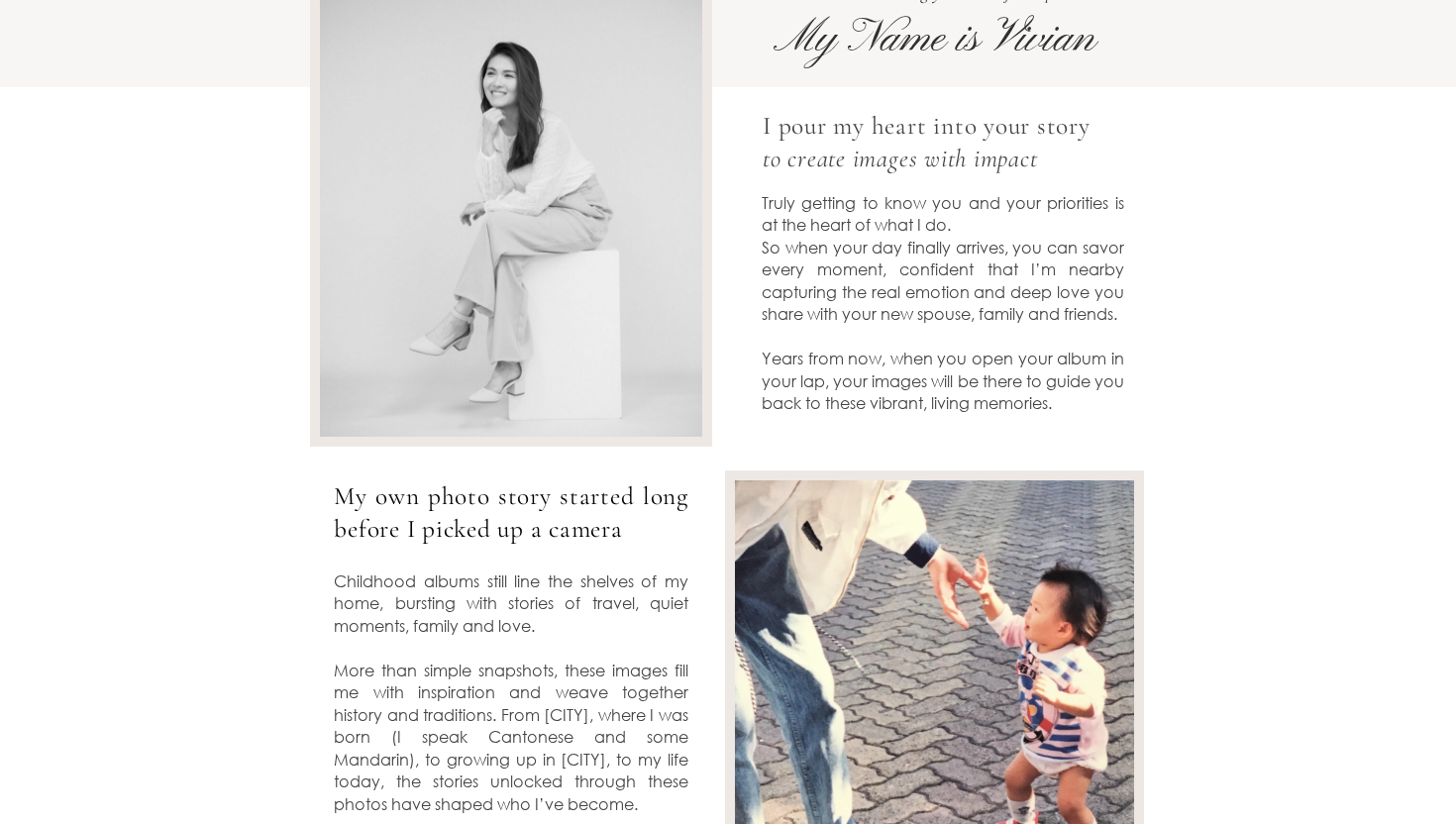 scroll, scrollTop: 0, scrollLeft: 0, axis: both 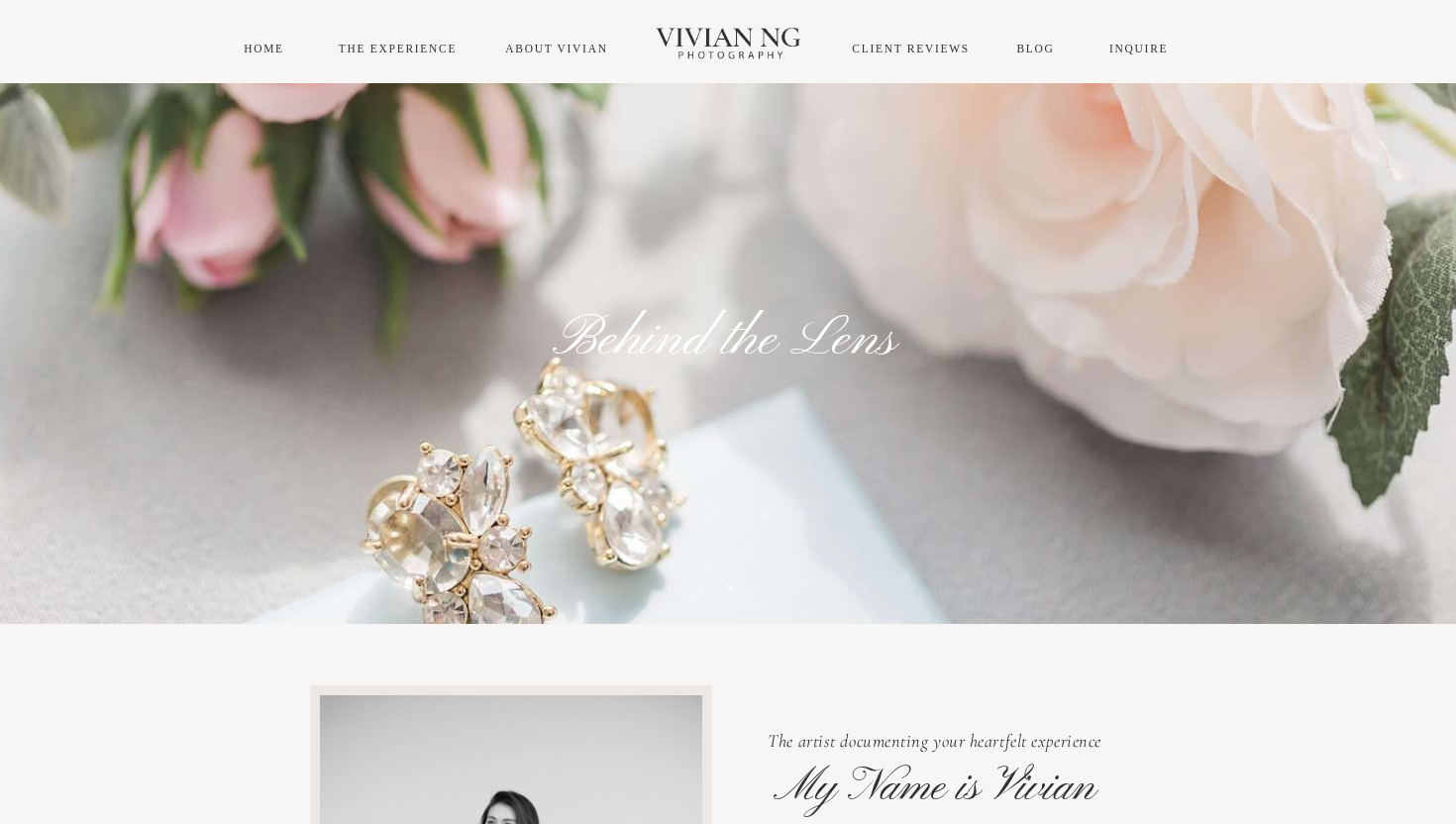 click at bounding box center [728, 41] 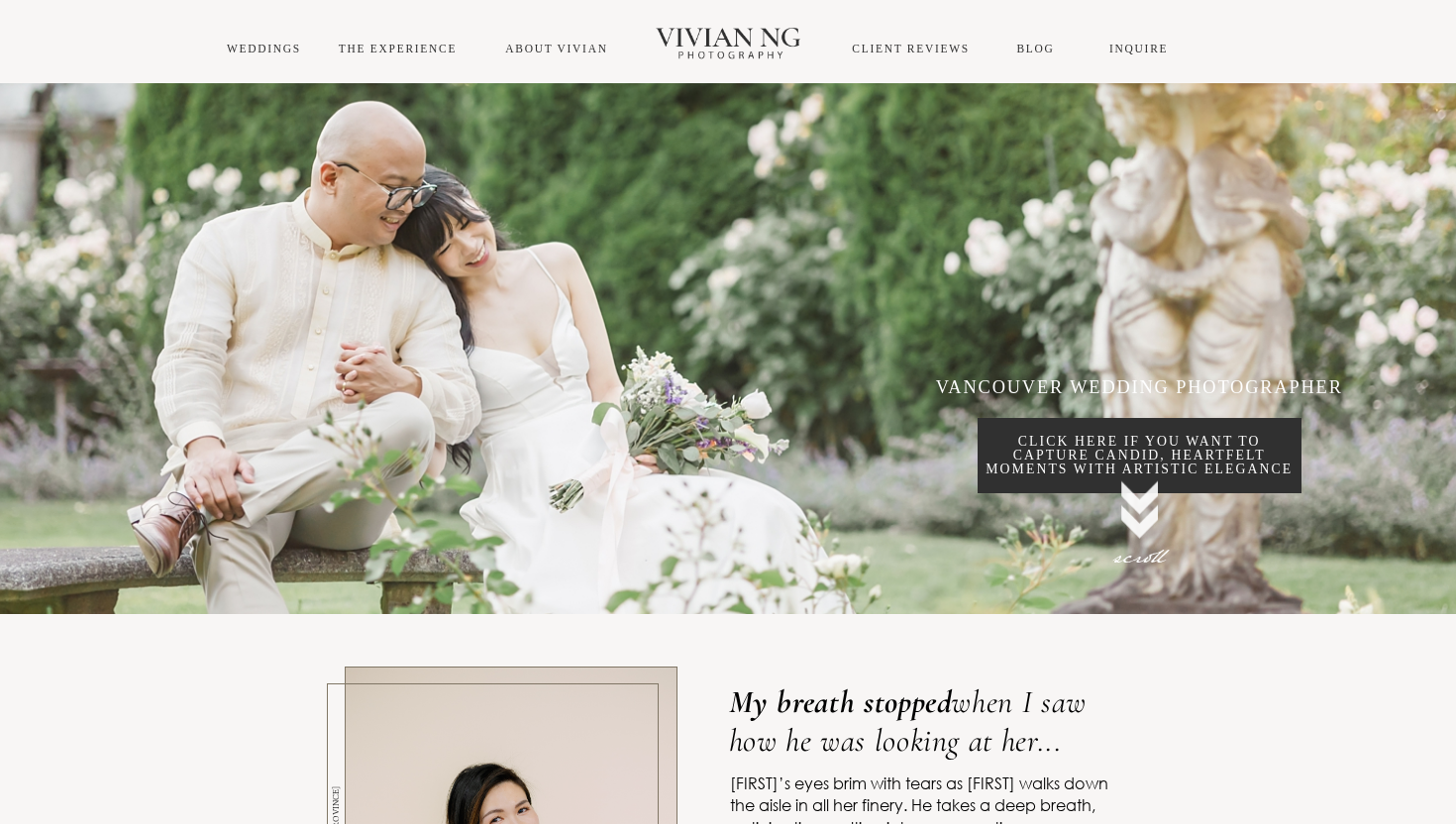 scroll, scrollTop: 0, scrollLeft: 0, axis: both 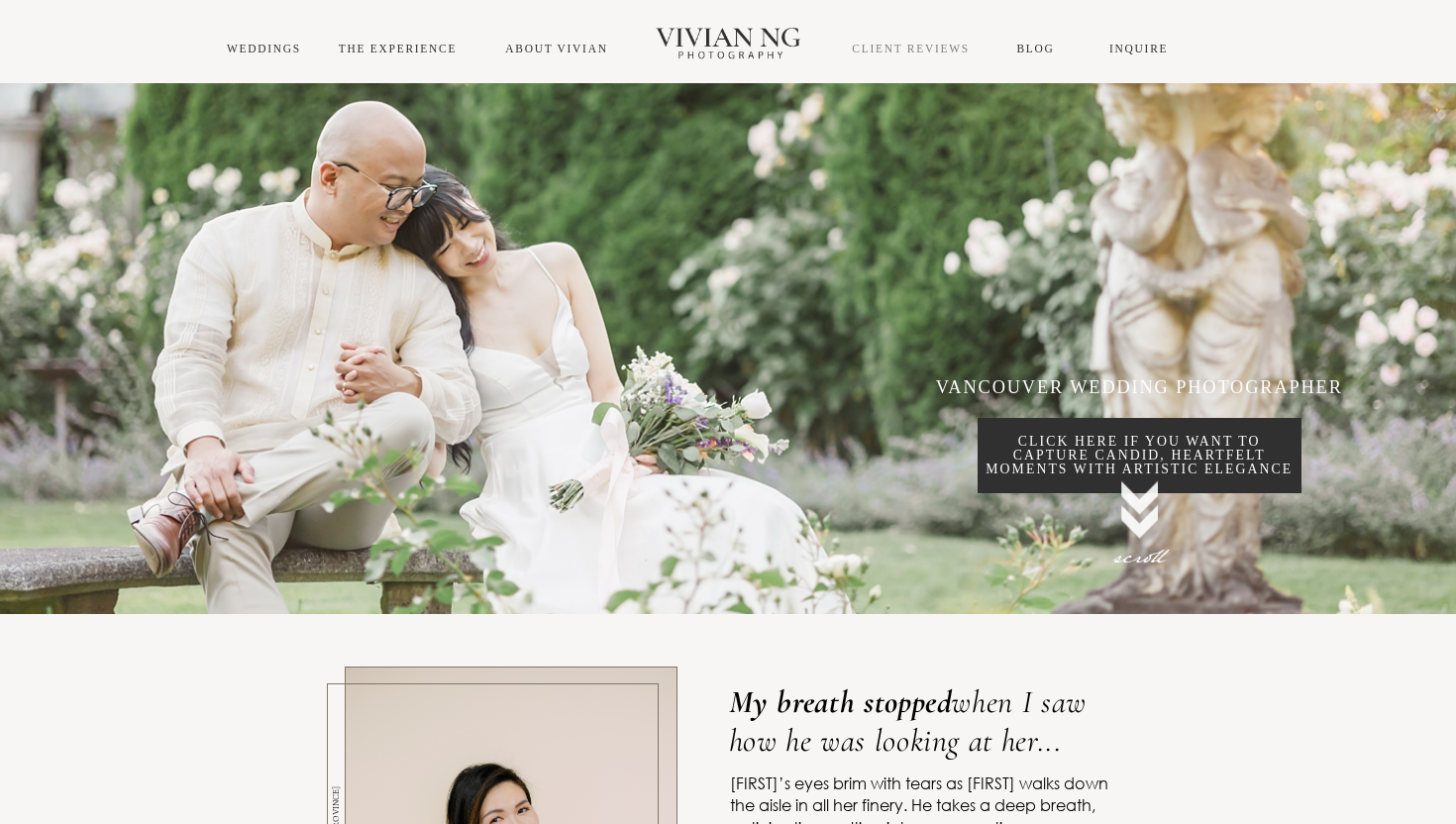 click on "CLIENT REVIEWS" at bounding box center [910, 49] 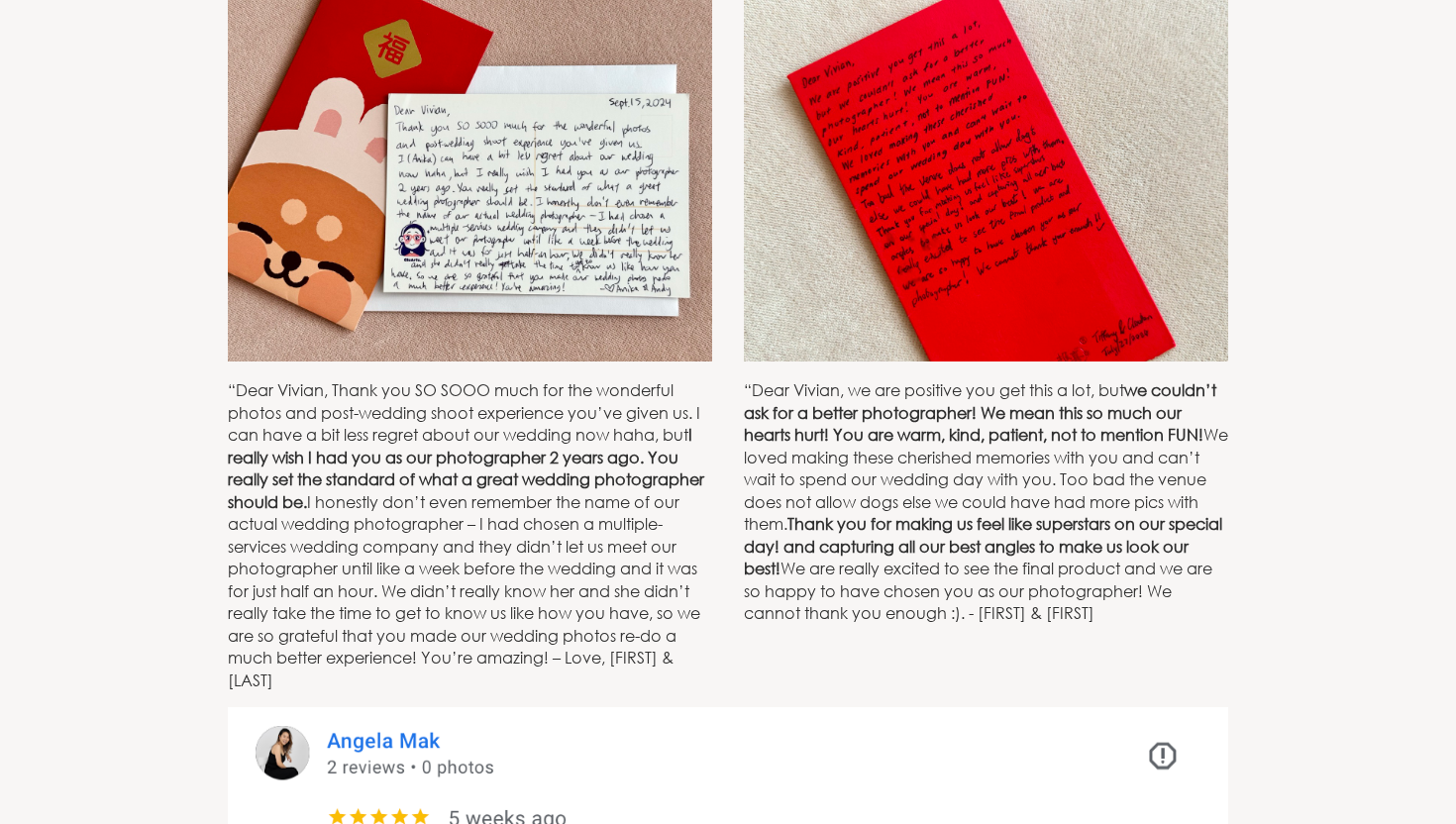scroll, scrollTop: 0, scrollLeft: 0, axis: both 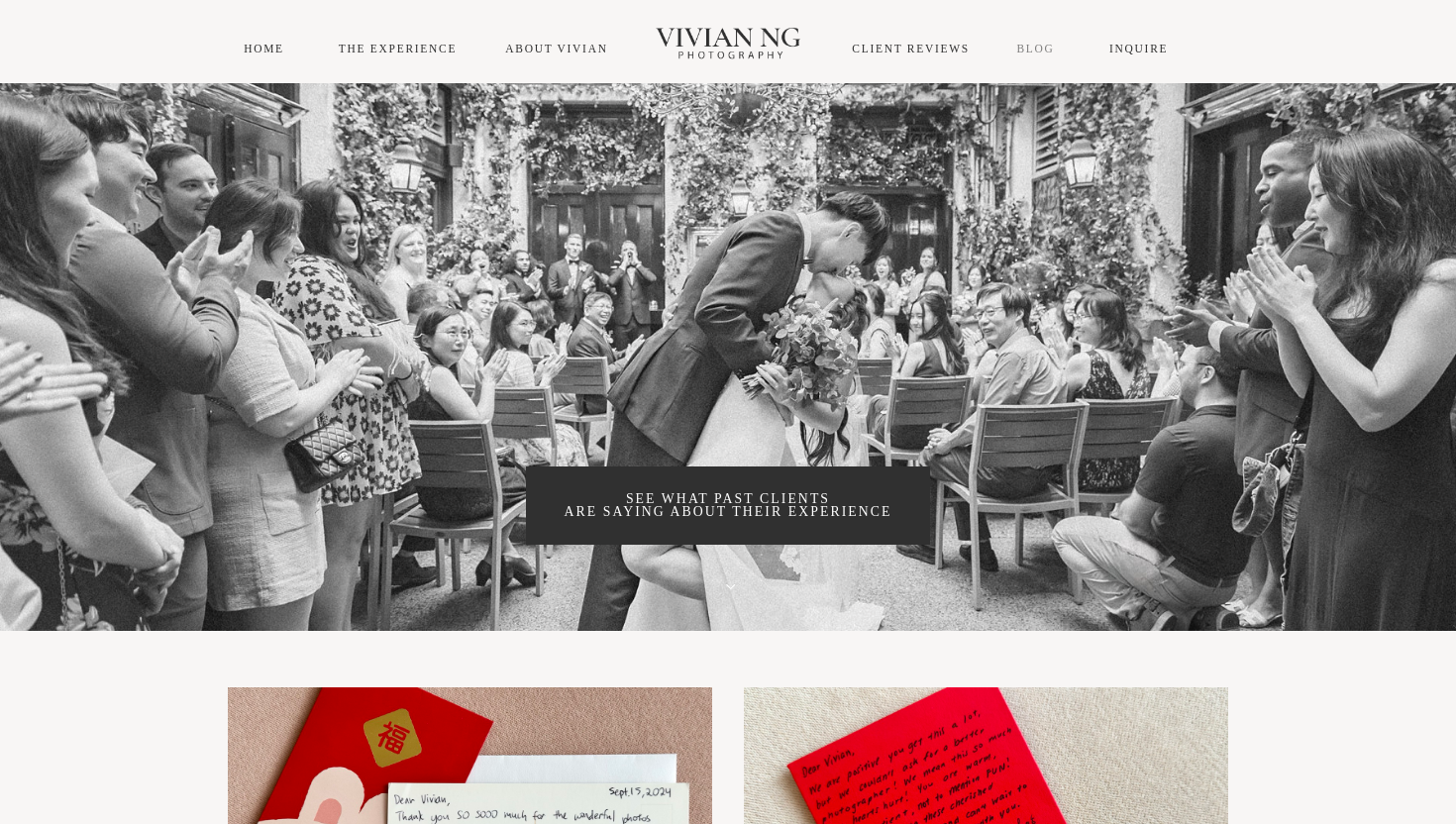 click on "Blog" at bounding box center [1035, 49] 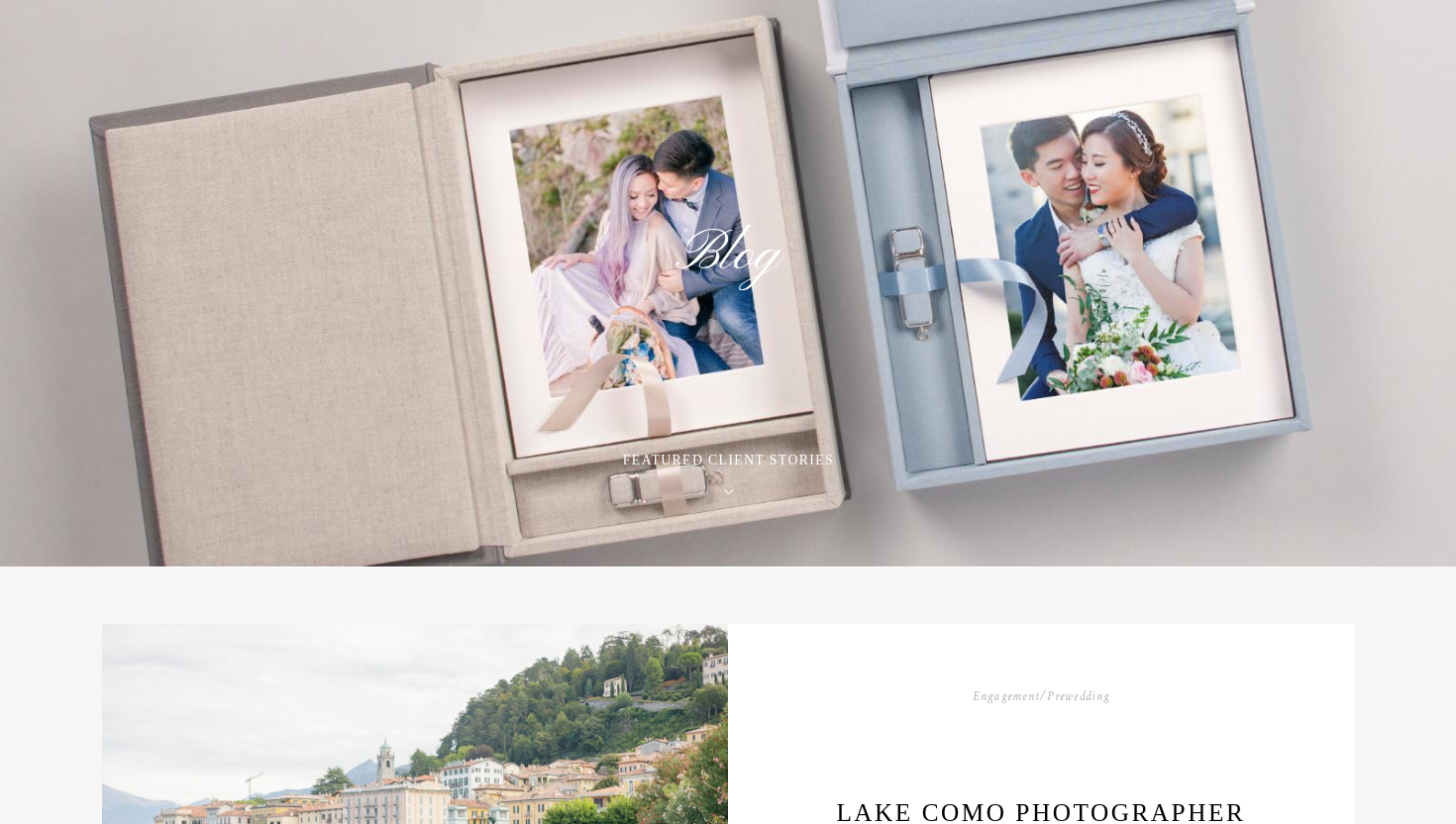 scroll, scrollTop: 0, scrollLeft: 0, axis: both 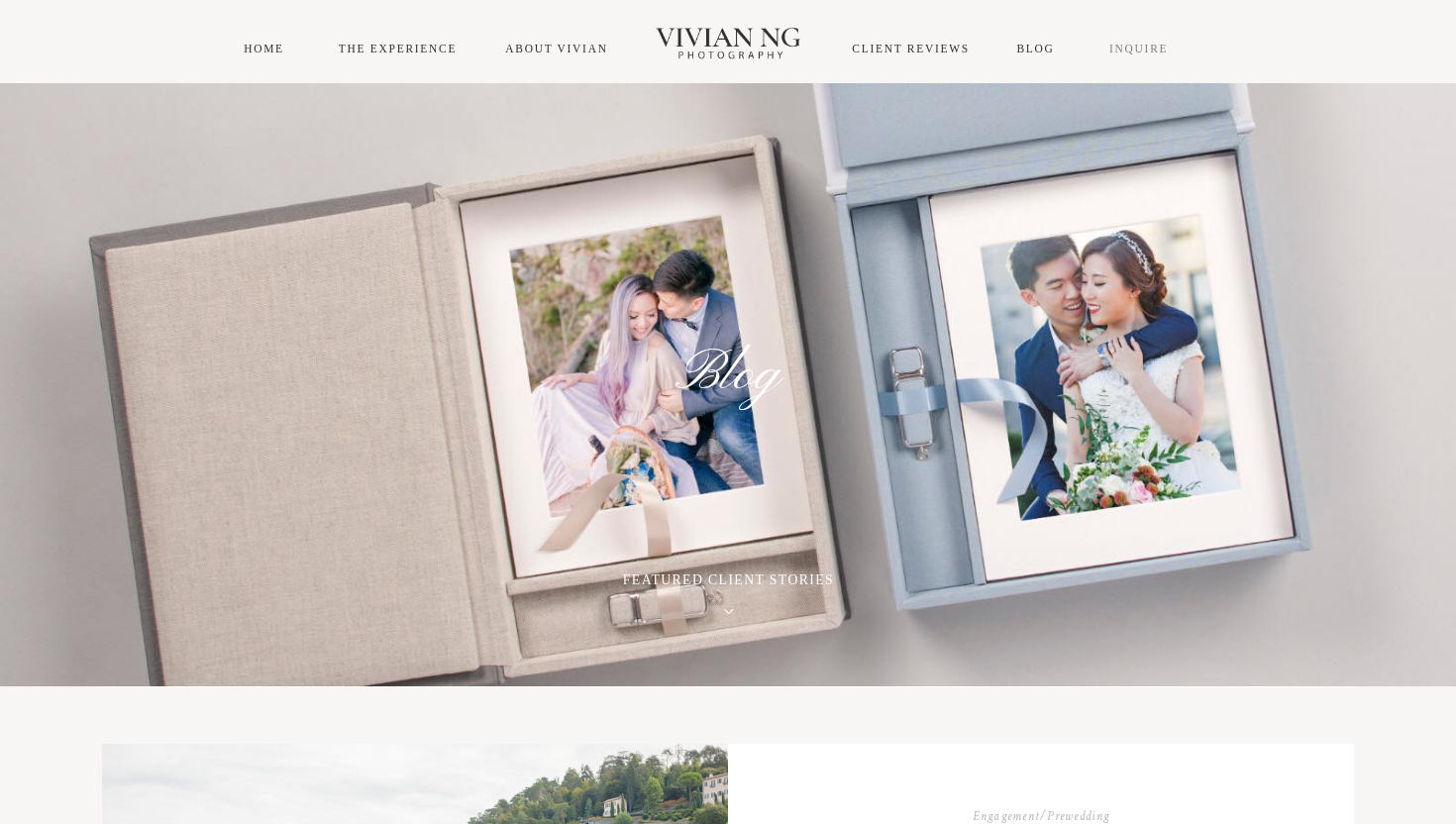 click on "INQUIRE" at bounding box center (1138, 49) 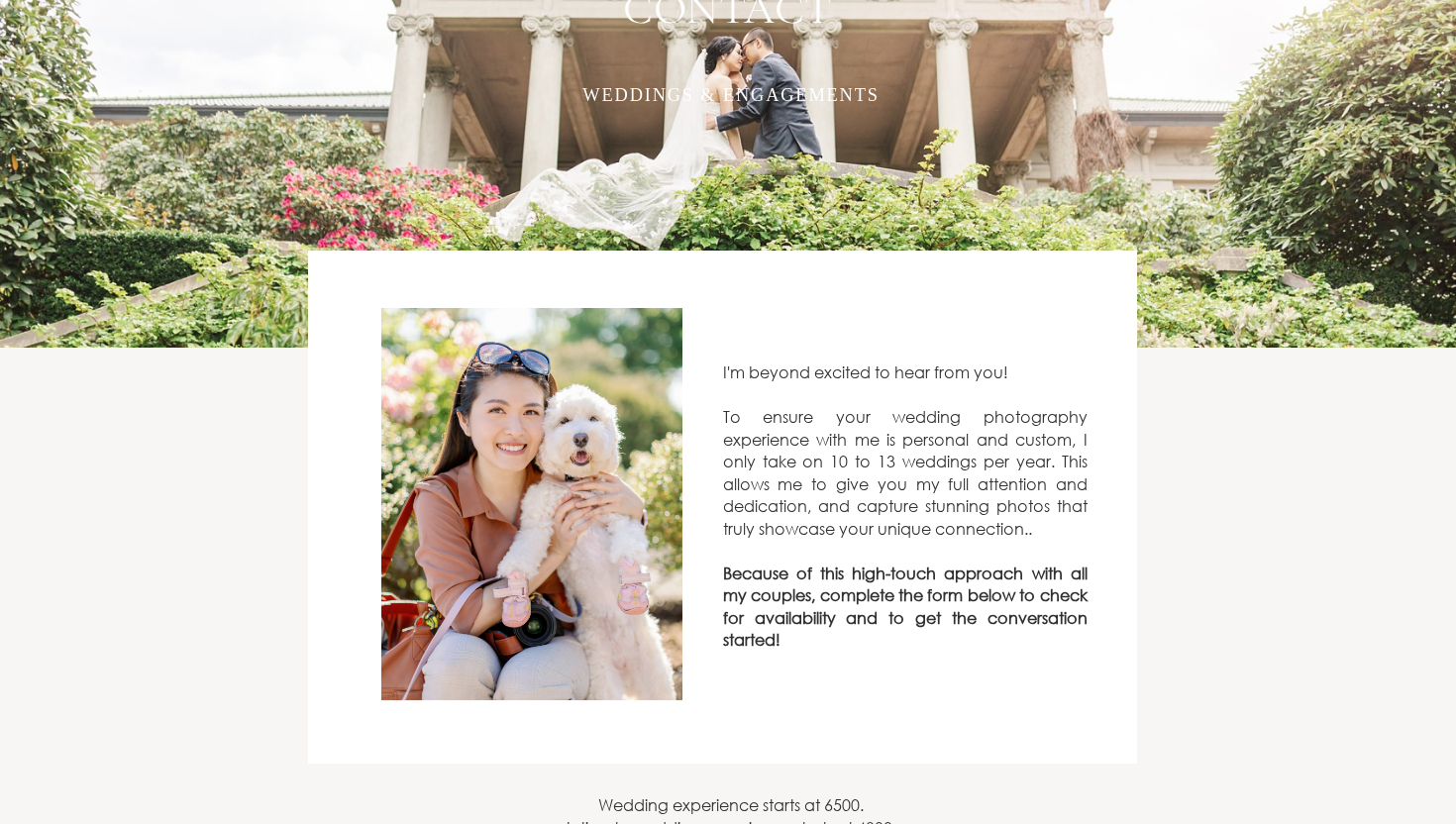 scroll, scrollTop: 0, scrollLeft: 0, axis: both 